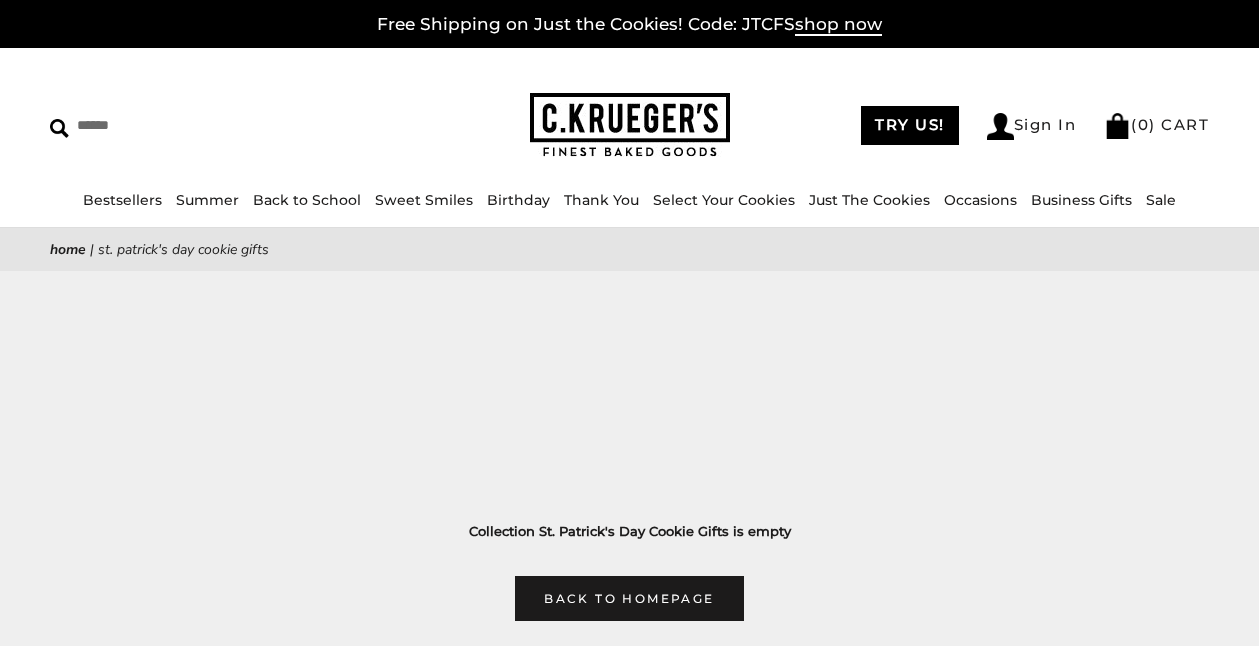 scroll, scrollTop: 0, scrollLeft: 0, axis: both 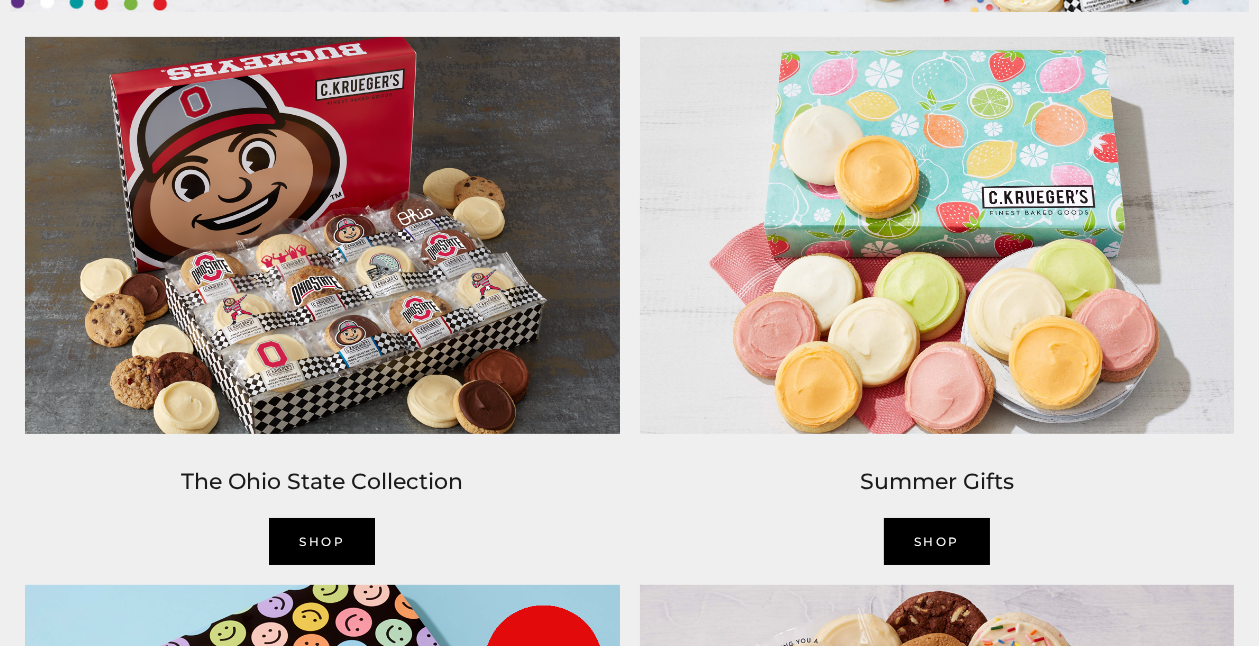 click at bounding box center [937, 235] 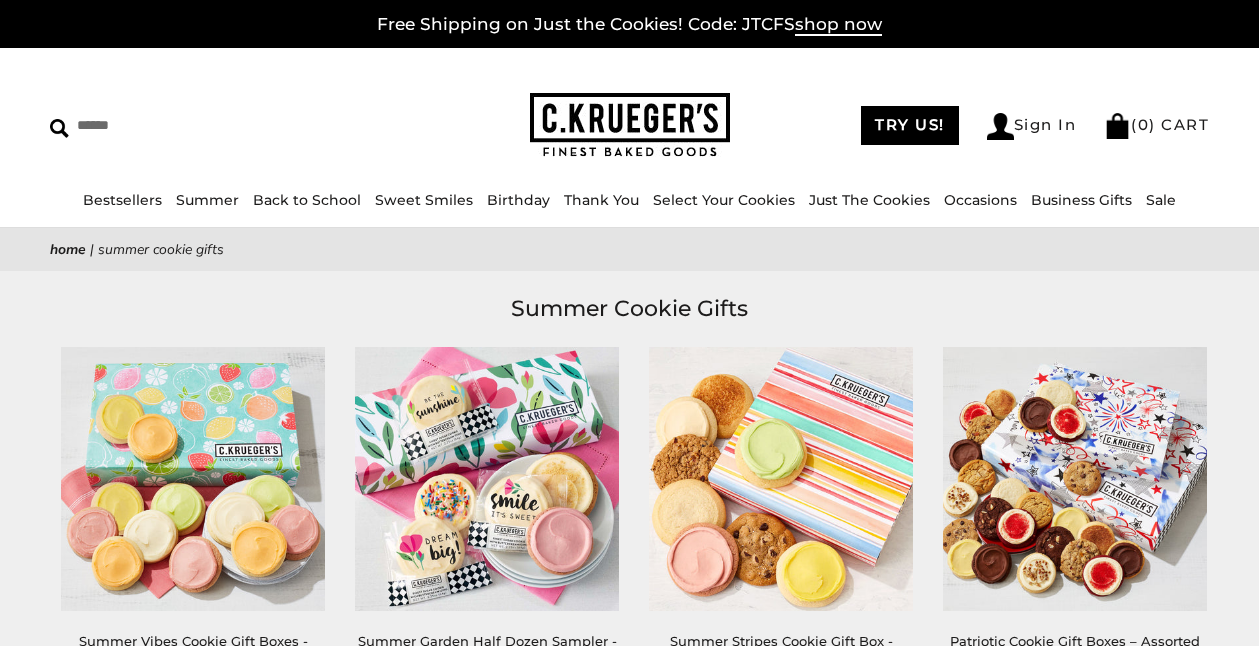 scroll, scrollTop: 0, scrollLeft: 0, axis: both 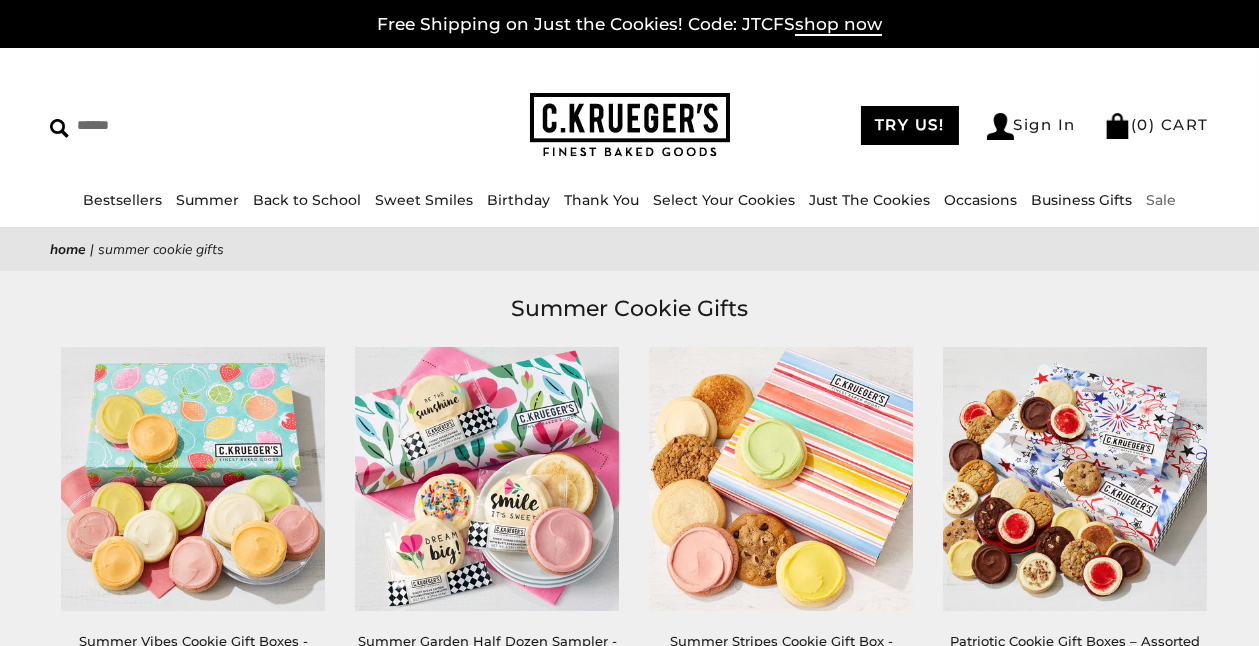 click on "Sale" at bounding box center [1161, 200] 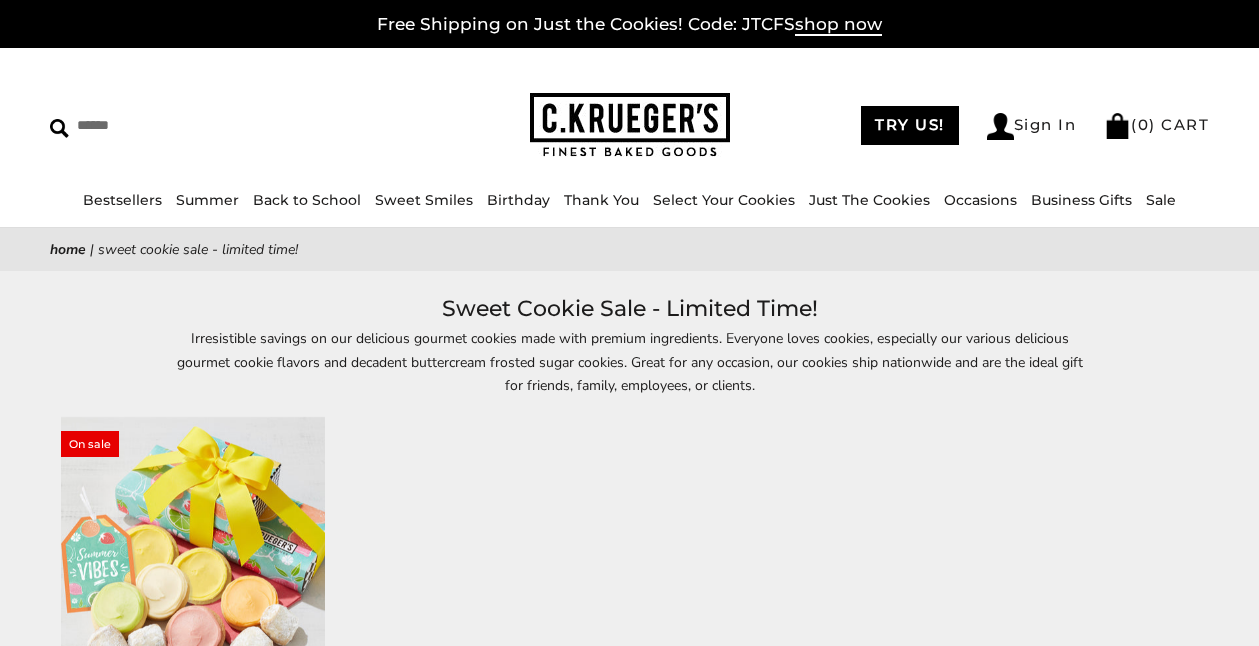 scroll, scrollTop: 0, scrollLeft: 0, axis: both 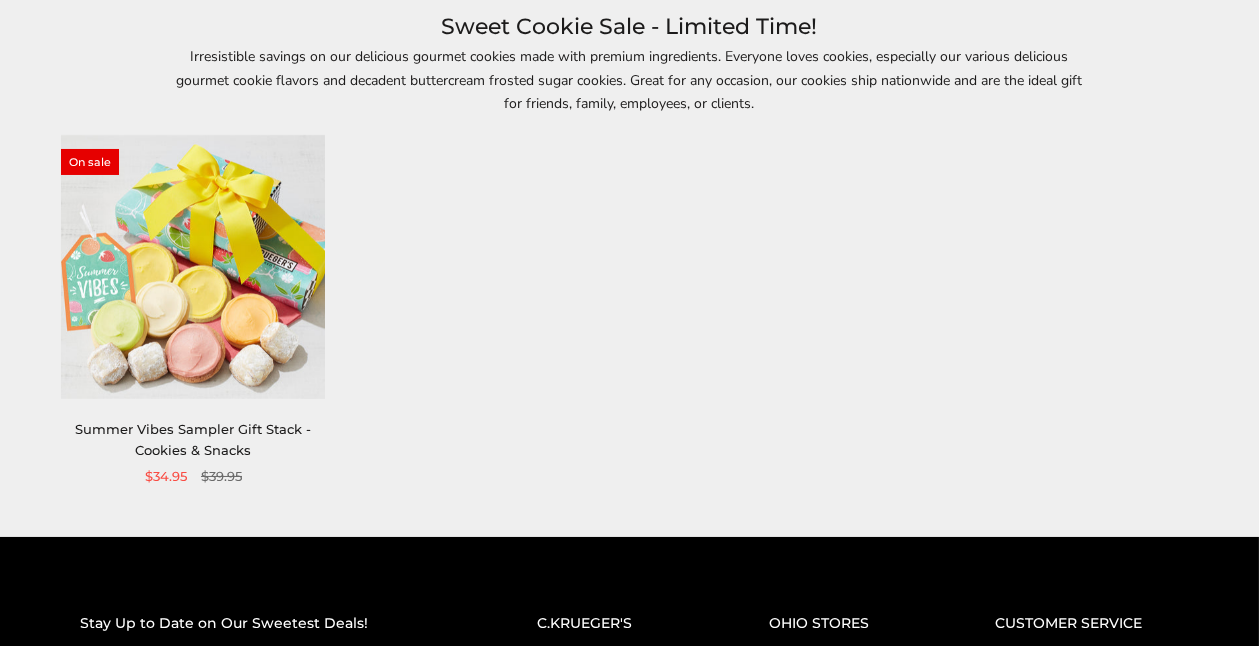 click at bounding box center (193, 267) 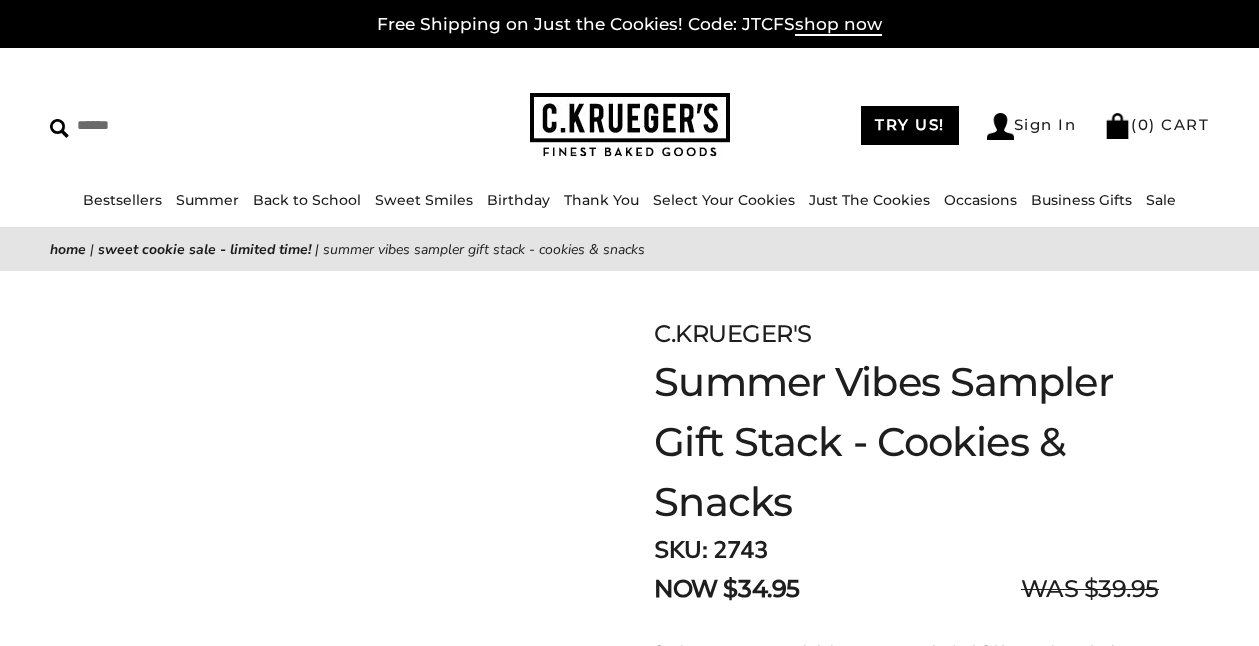scroll, scrollTop: 0, scrollLeft: 0, axis: both 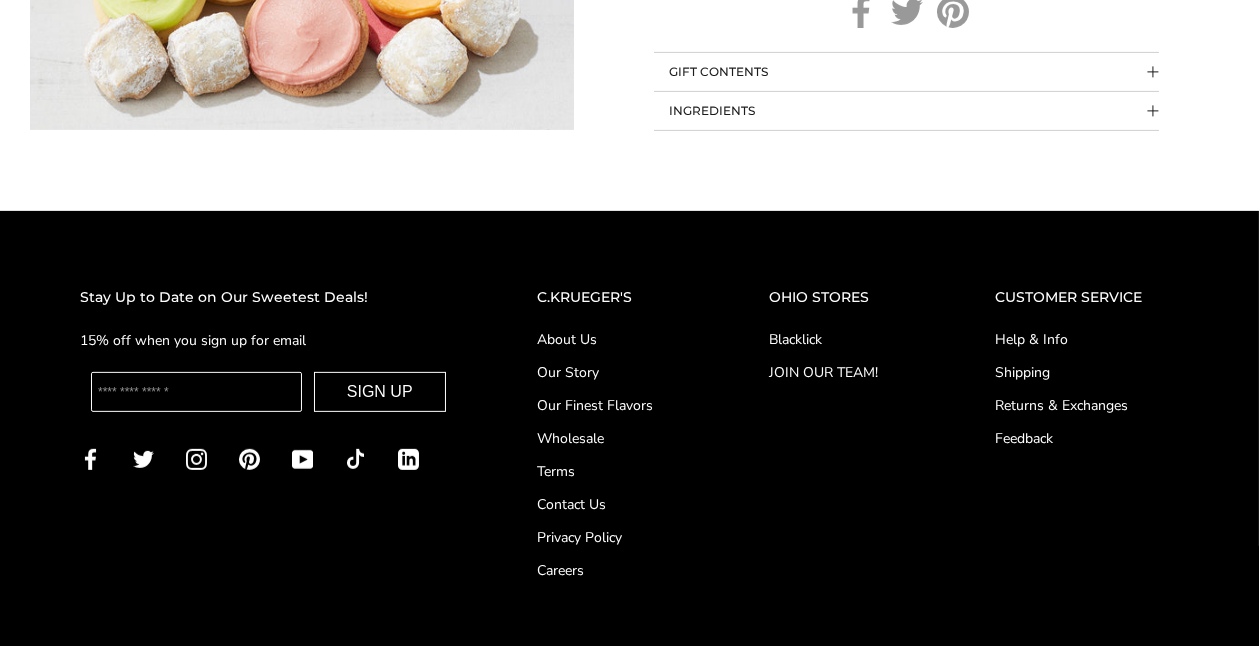 click on "Help & Info
Shipping
Returns & Exchanges
Feedback" at bounding box center [1087, 389] 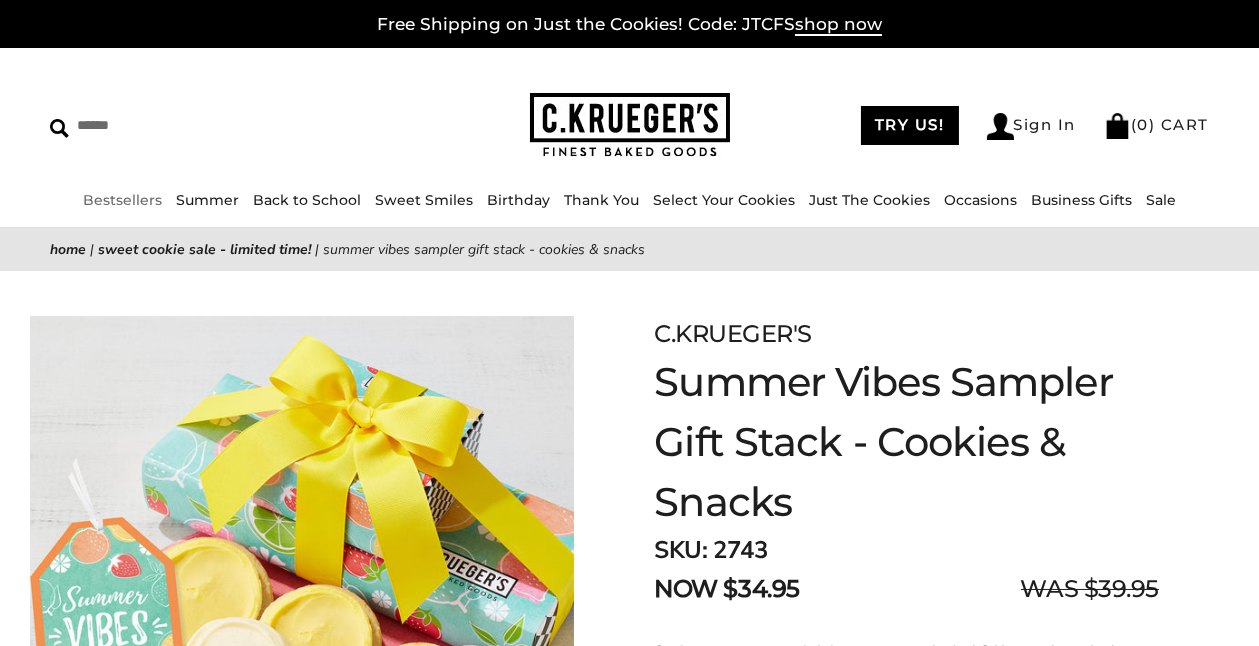 click on "Bestsellers" at bounding box center [122, 200] 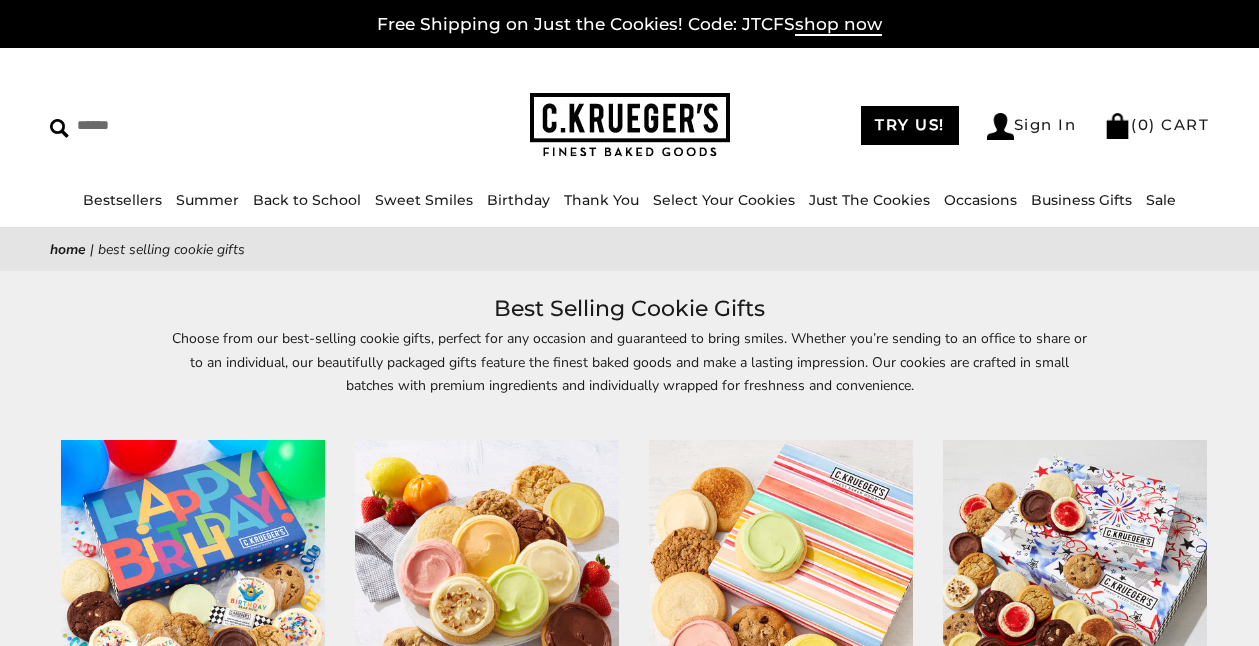 scroll, scrollTop: 0, scrollLeft: 0, axis: both 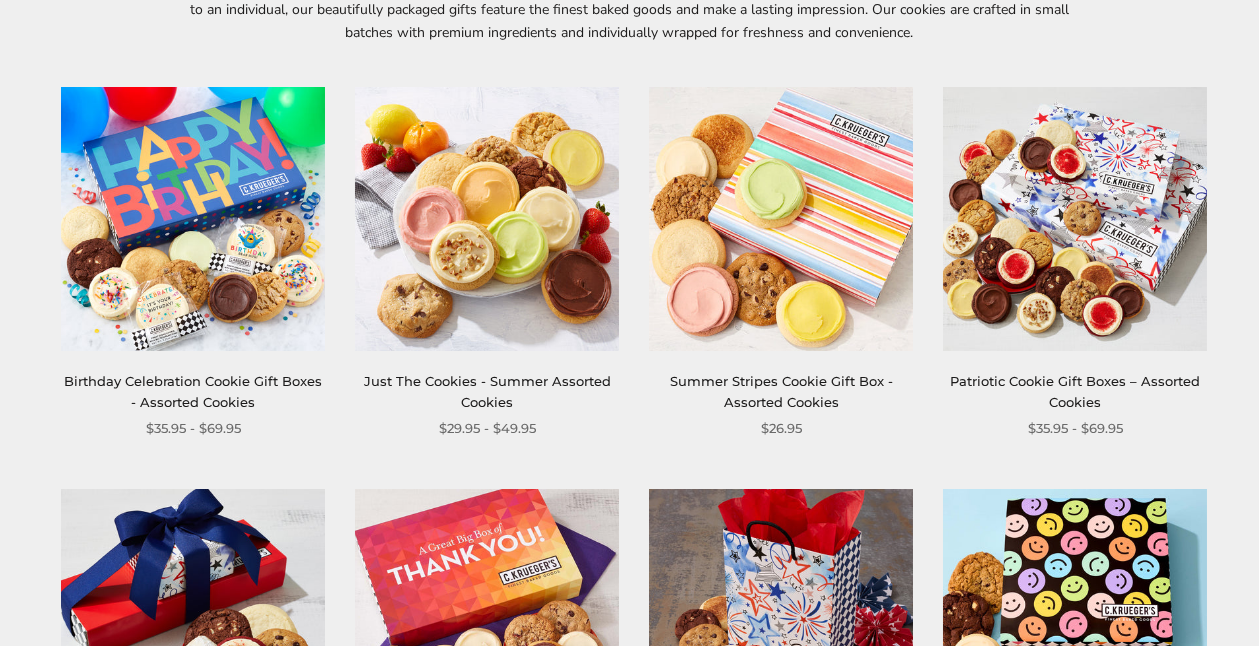 click at bounding box center [193, 219] 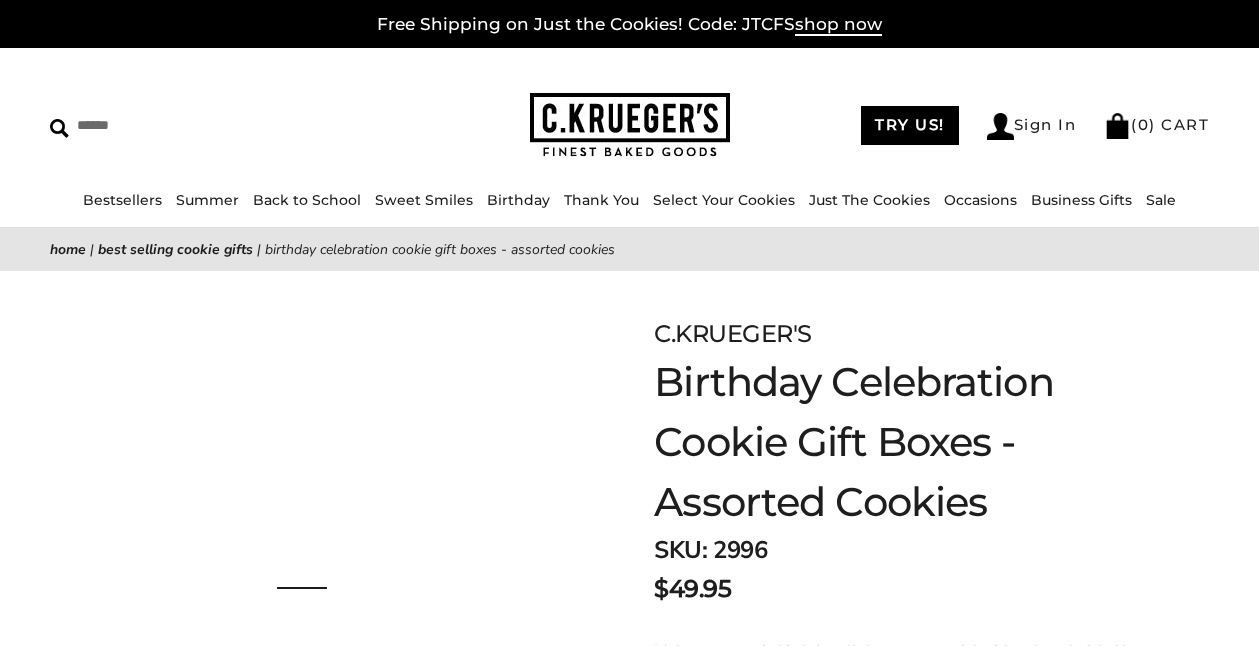 scroll, scrollTop: 0, scrollLeft: 0, axis: both 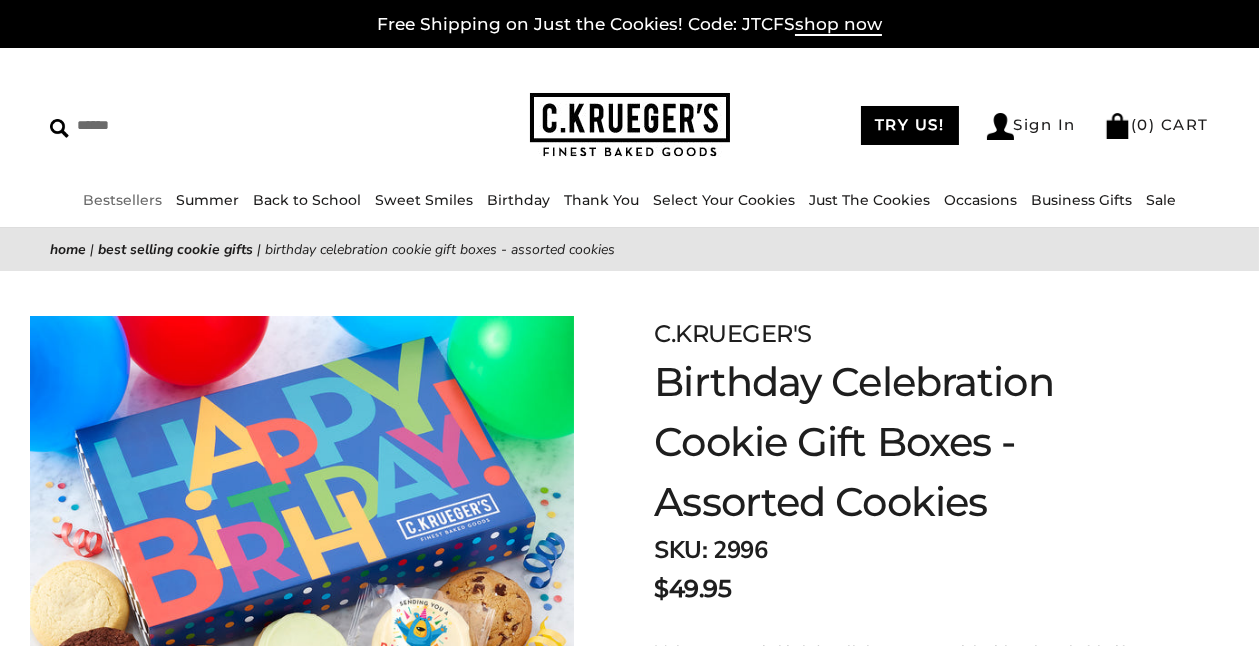 click on "Bestsellers" at bounding box center [122, 200] 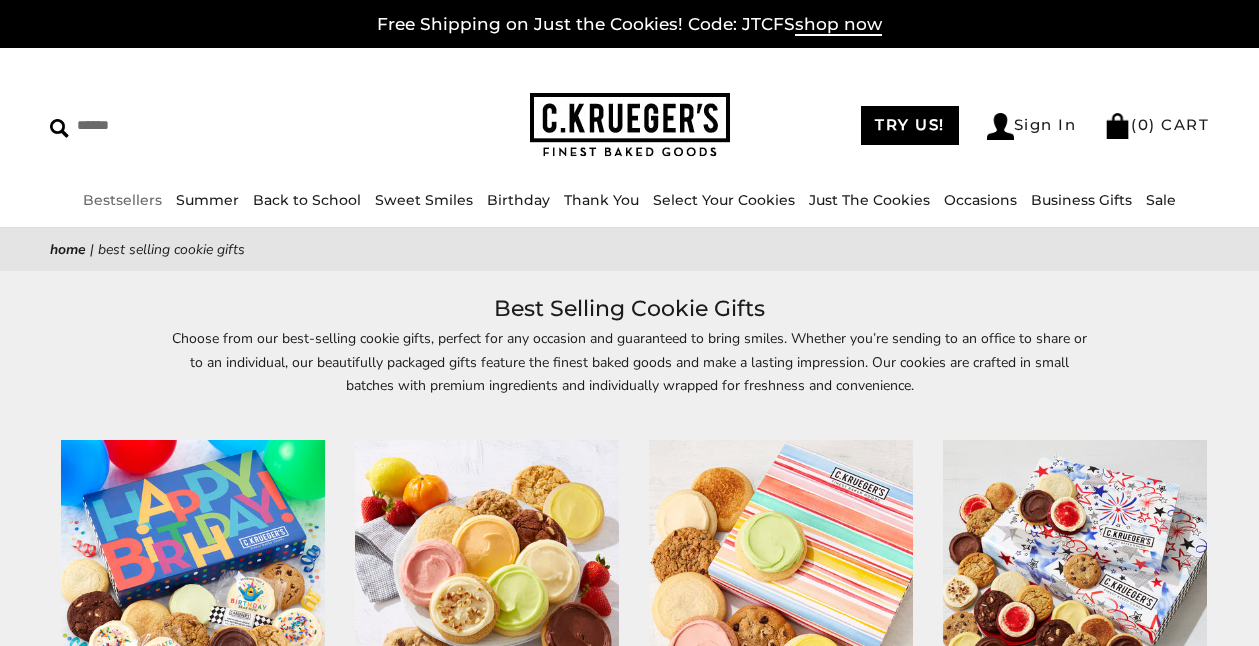 scroll, scrollTop: 0, scrollLeft: 0, axis: both 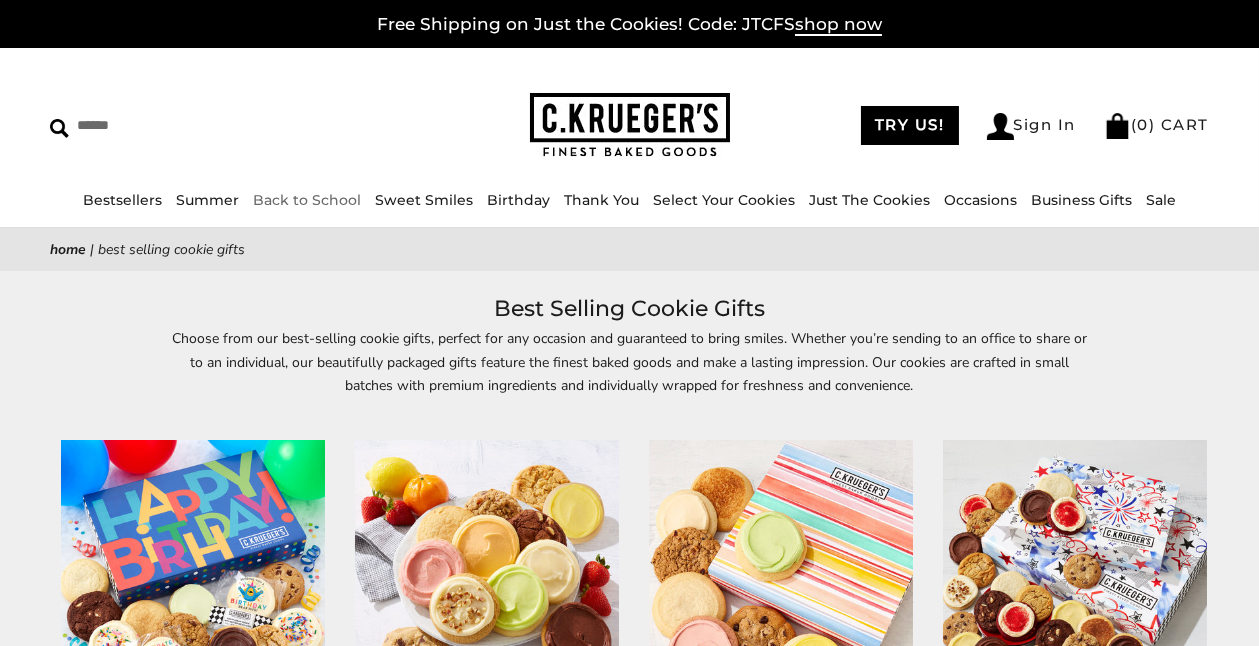 click on "Back to School" at bounding box center (307, 200) 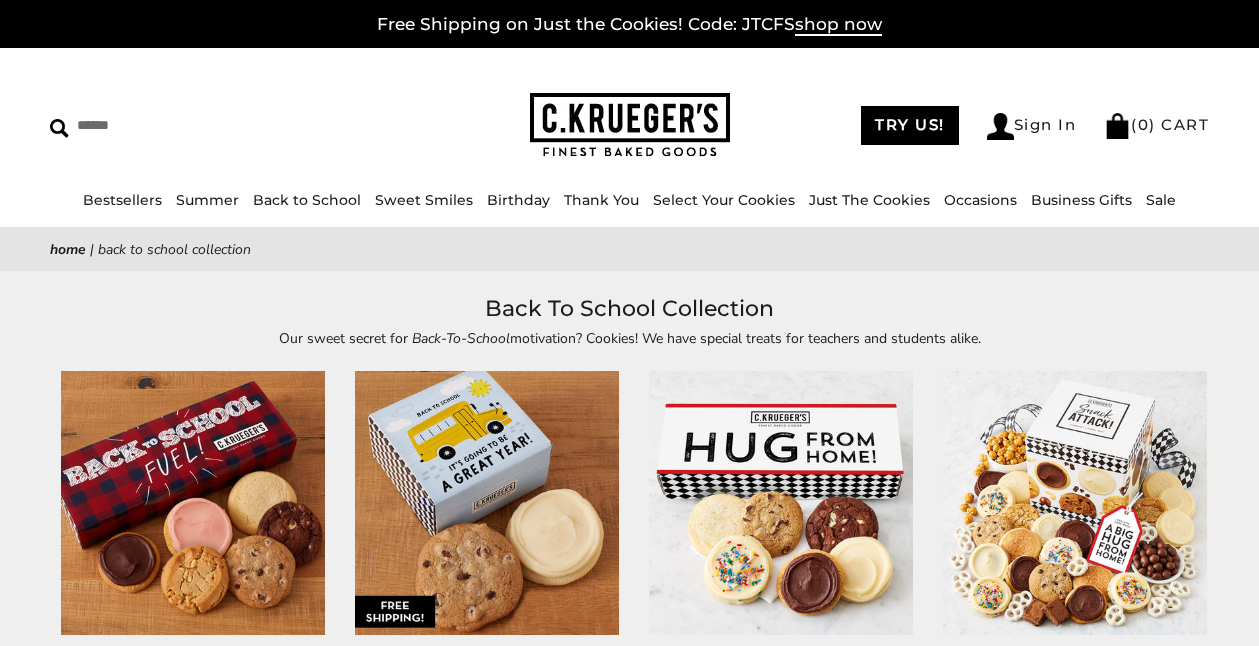 scroll, scrollTop: 0, scrollLeft: 0, axis: both 